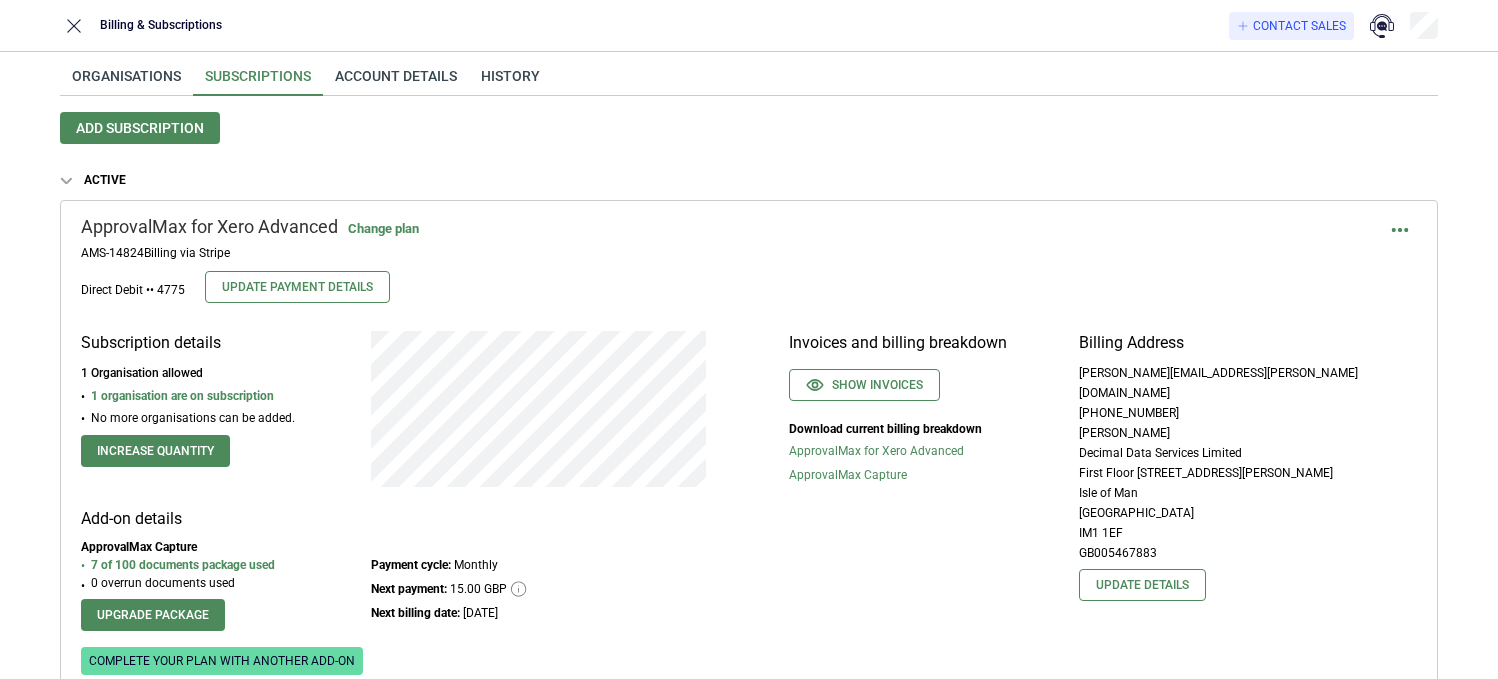 scroll, scrollTop: 0, scrollLeft: 0, axis: both 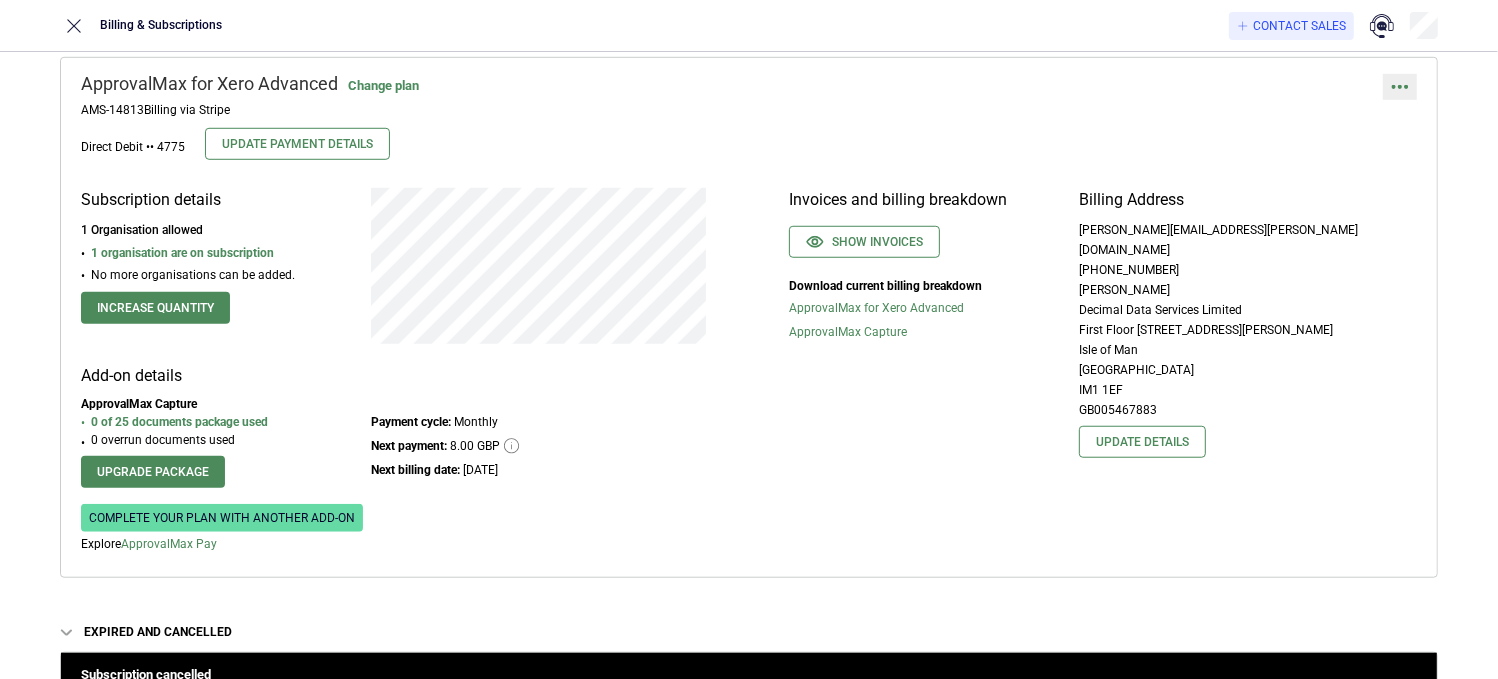 click at bounding box center (1400, 87) 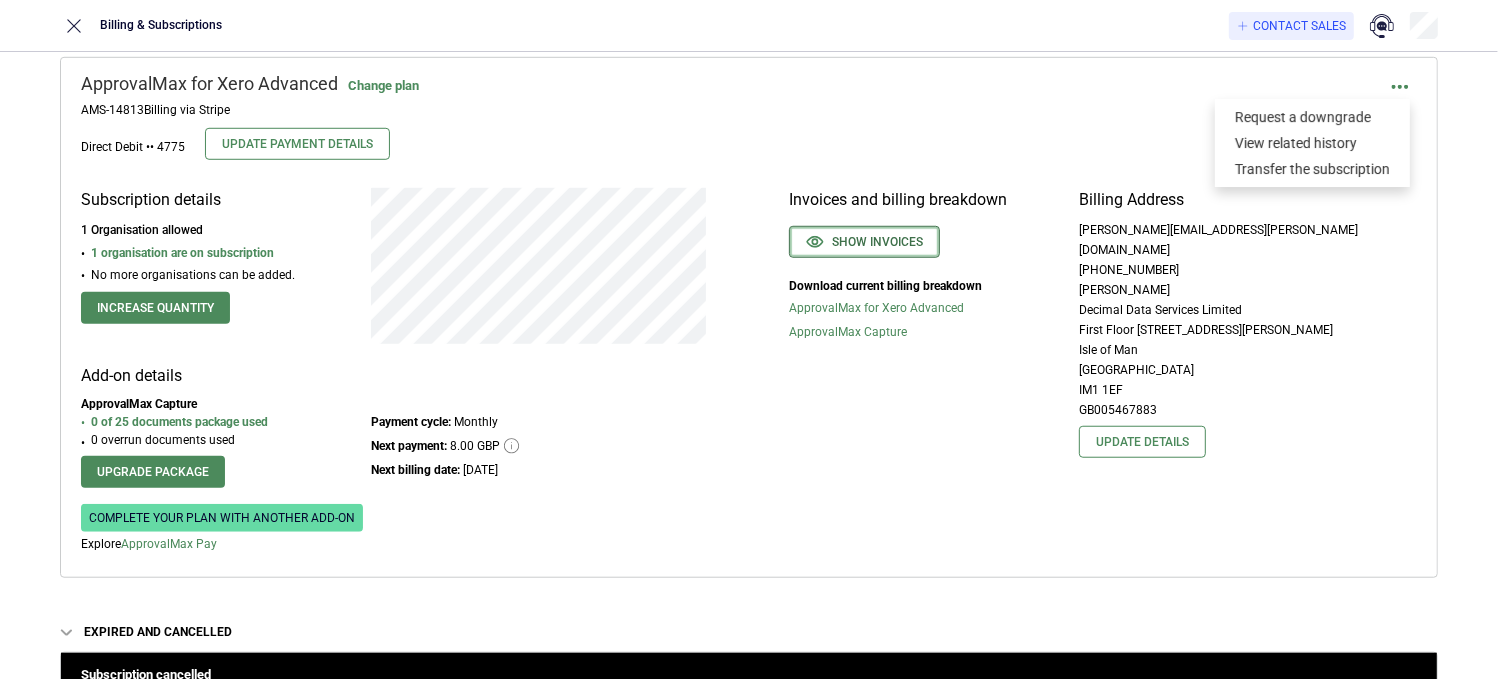 click on "Show invoices" at bounding box center (864, 242) 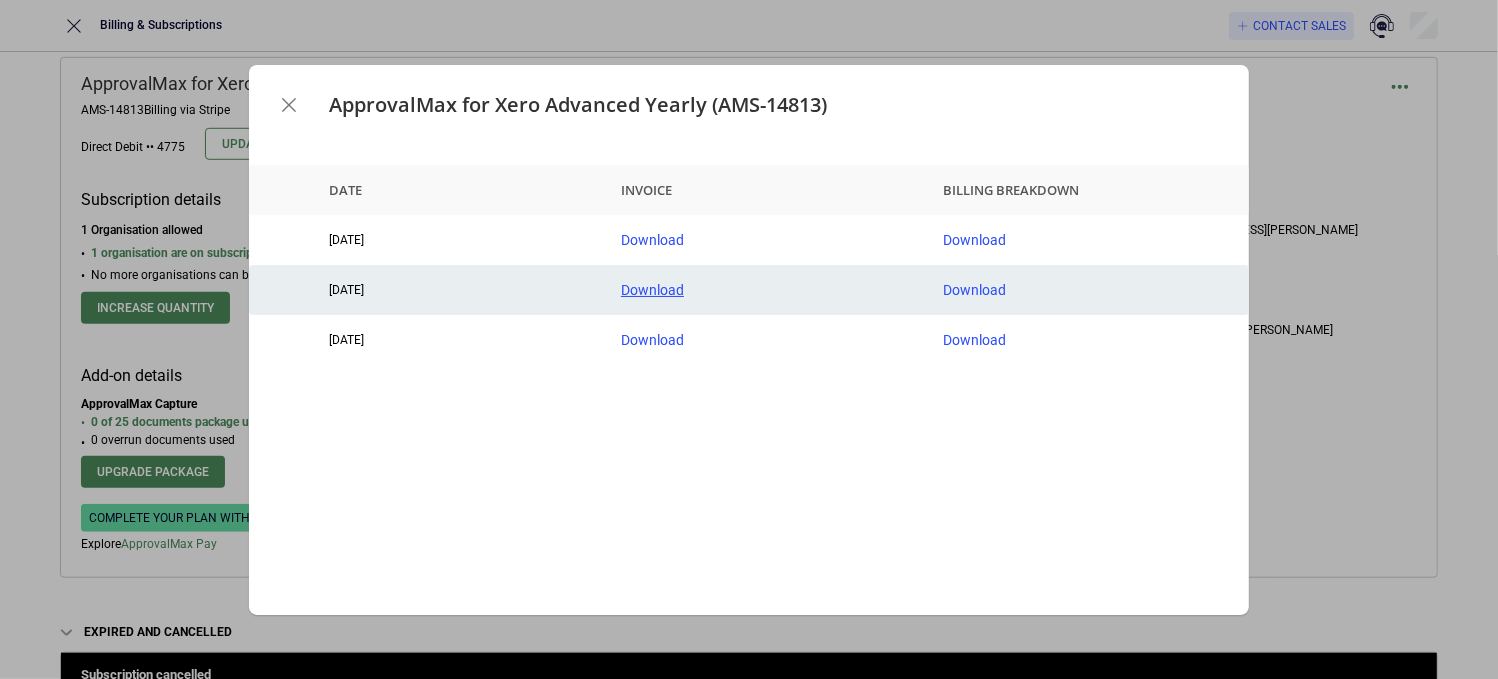 click on "Download" at bounding box center (766, 290) 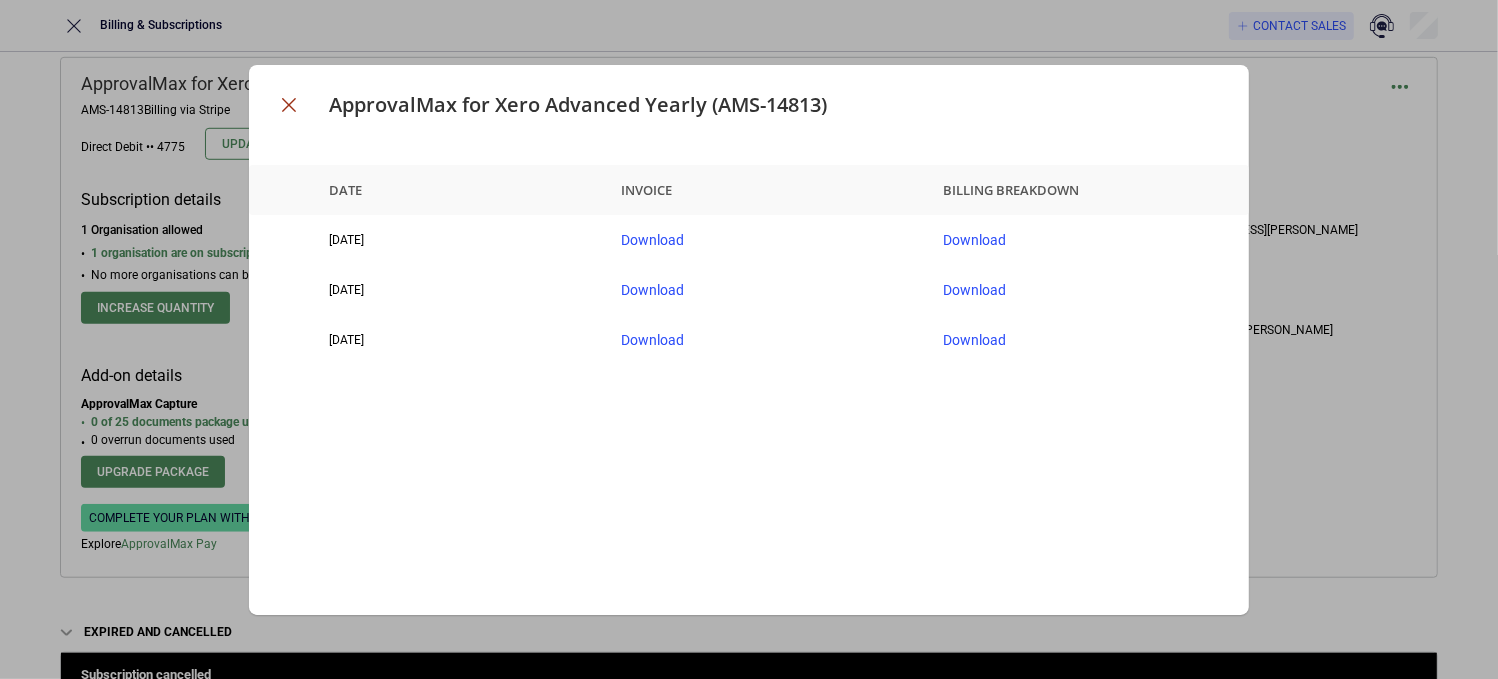 click 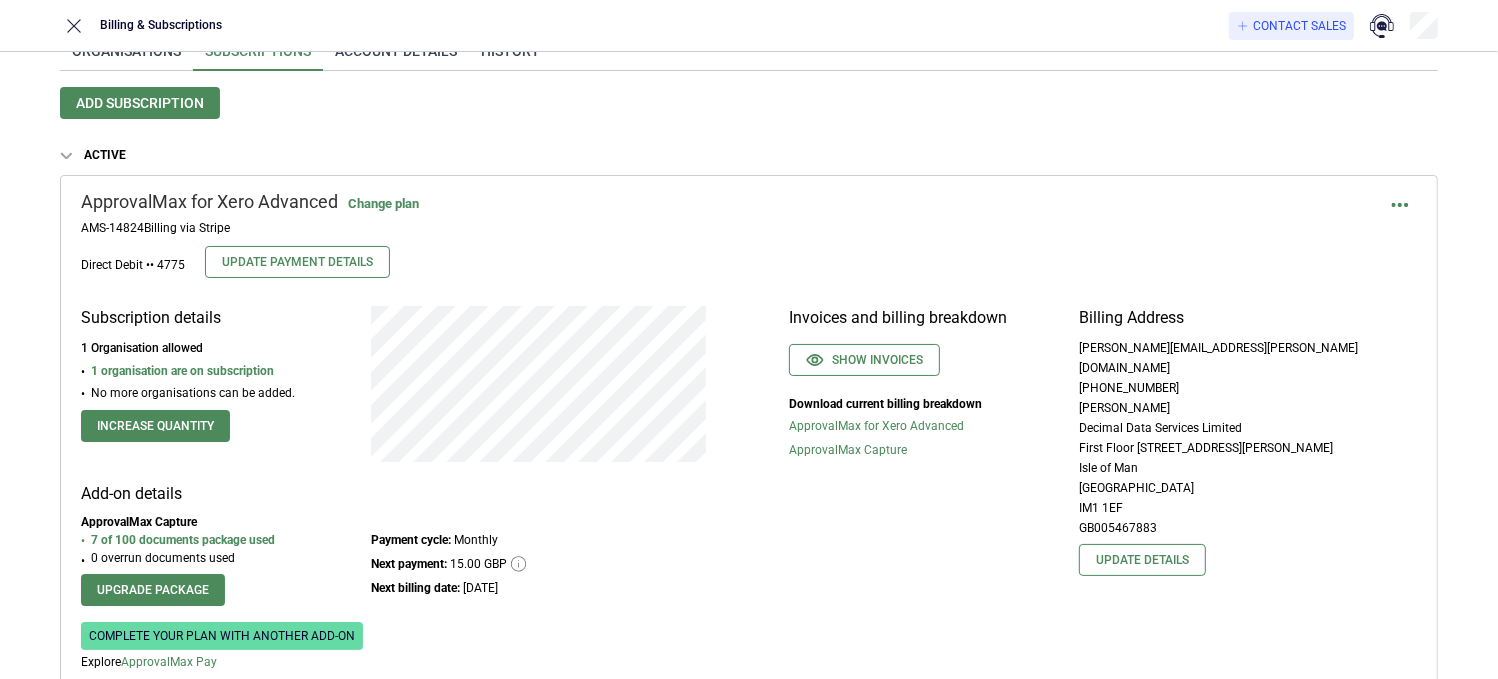 scroll, scrollTop: 25, scrollLeft: 0, axis: vertical 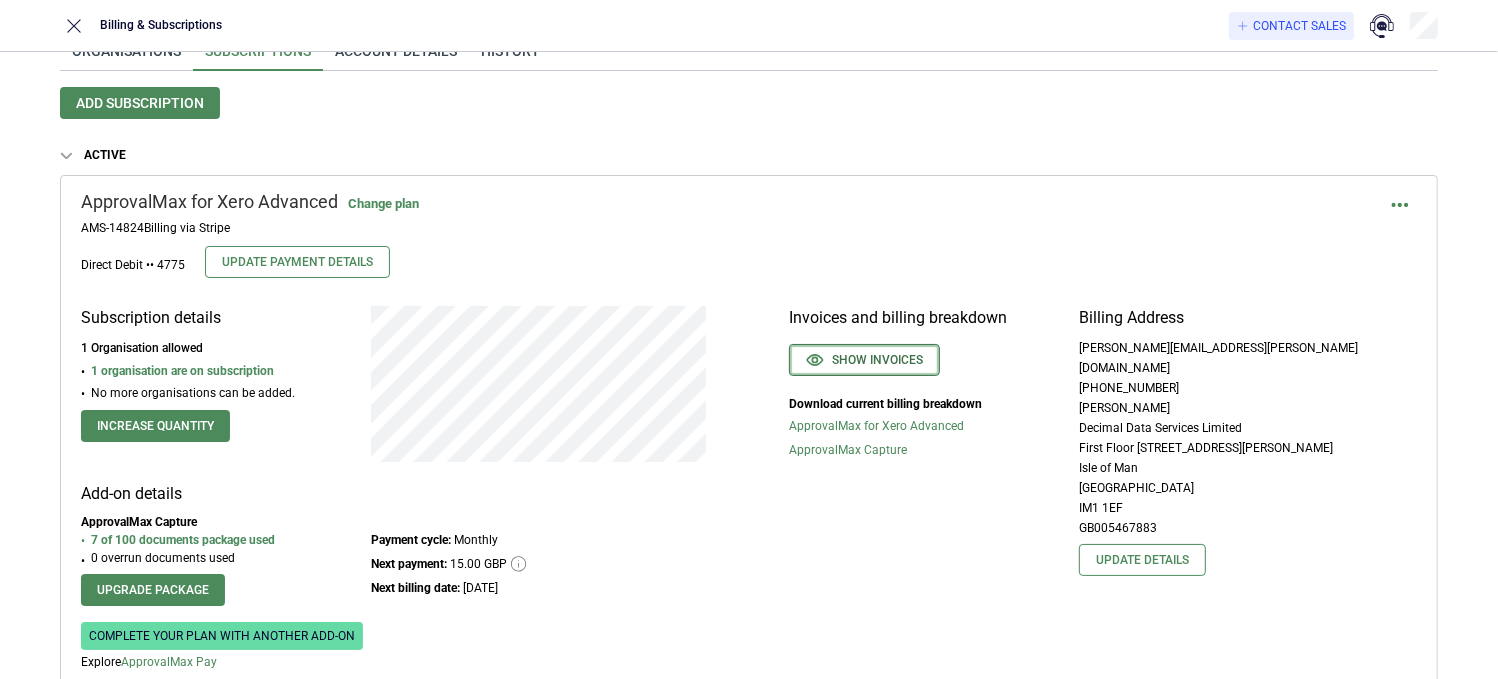 click on "Show invoices" at bounding box center (864, 360) 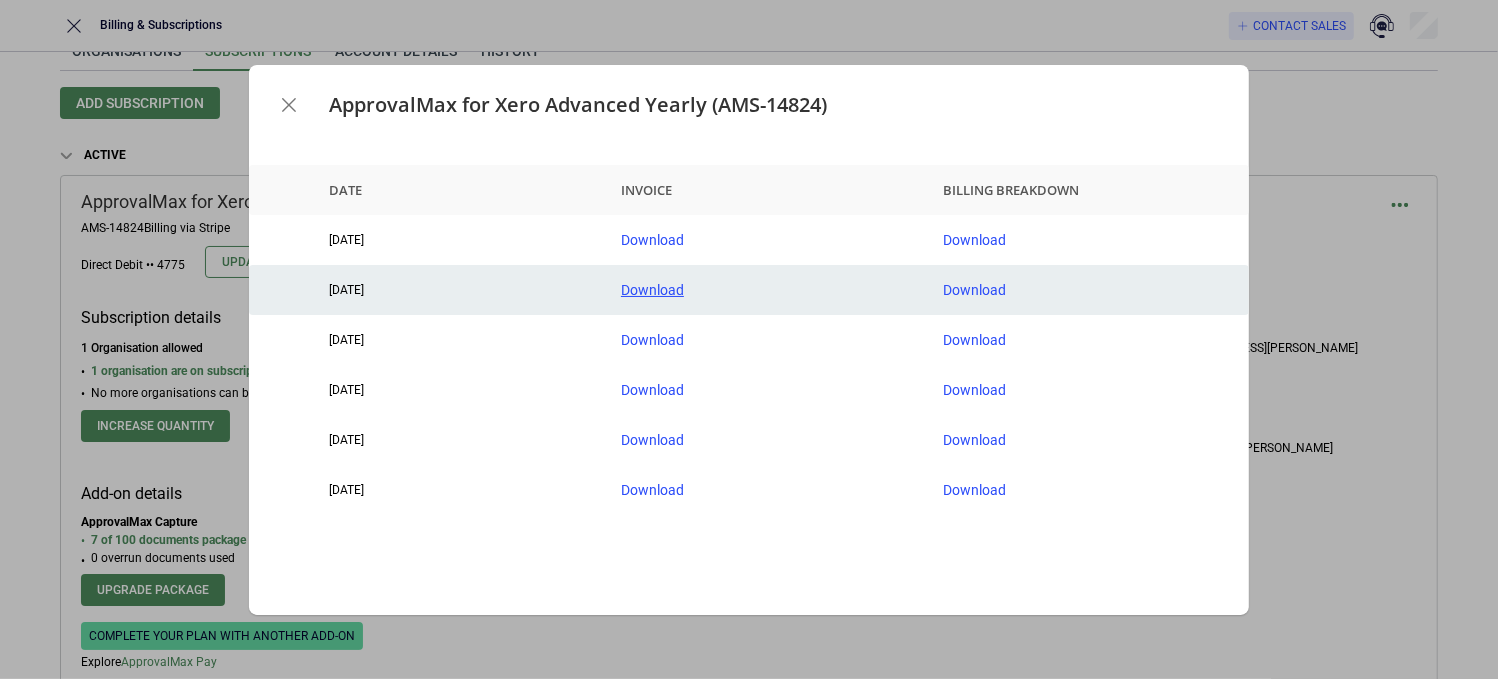 click on "Download" at bounding box center [766, 290] 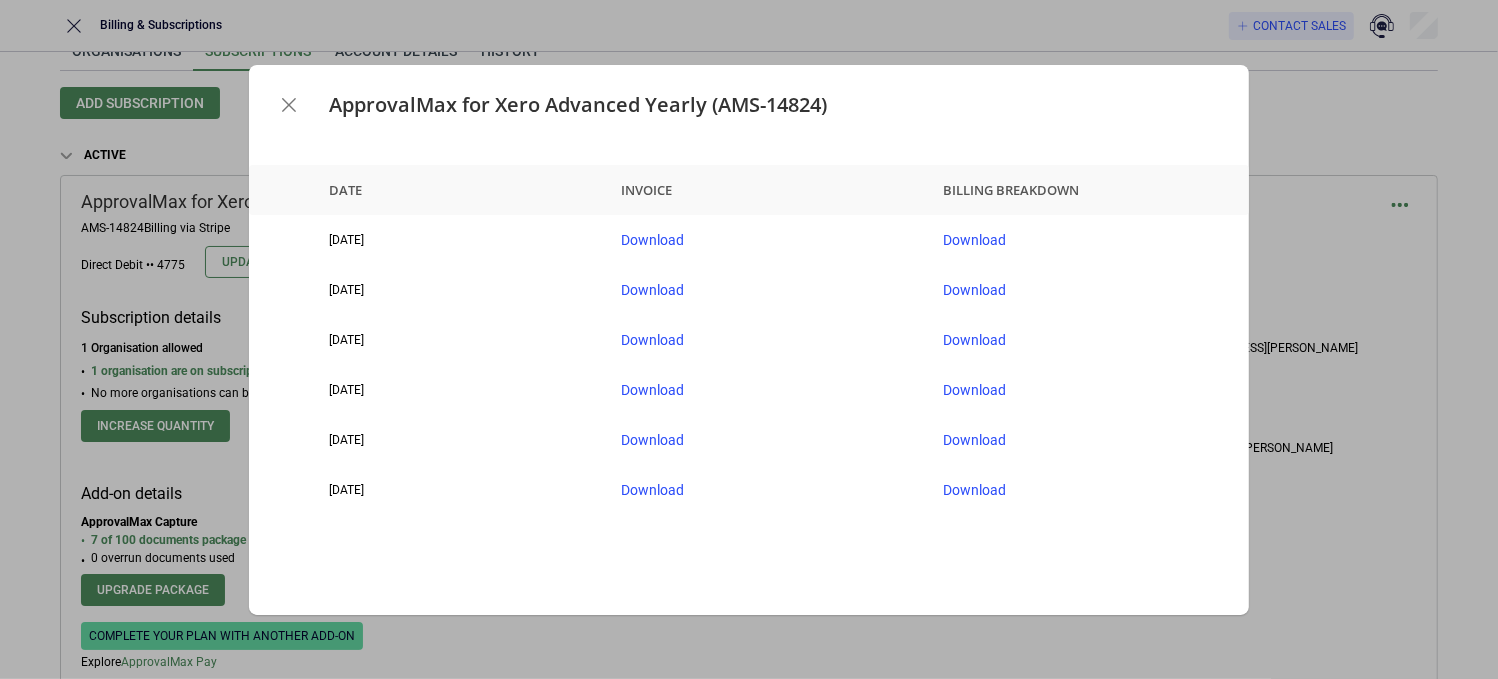 click at bounding box center [289, 105] 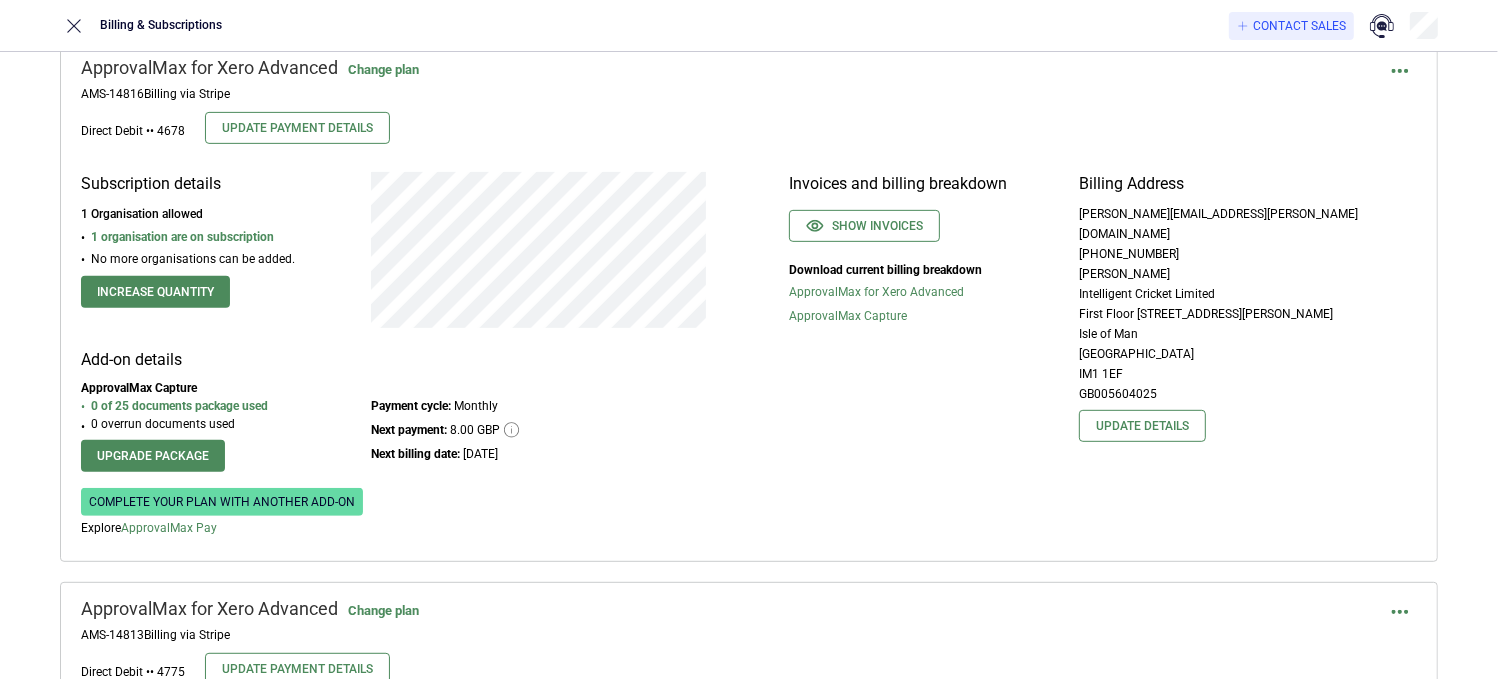 scroll, scrollTop: 800, scrollLeft: 0, axis: vertical 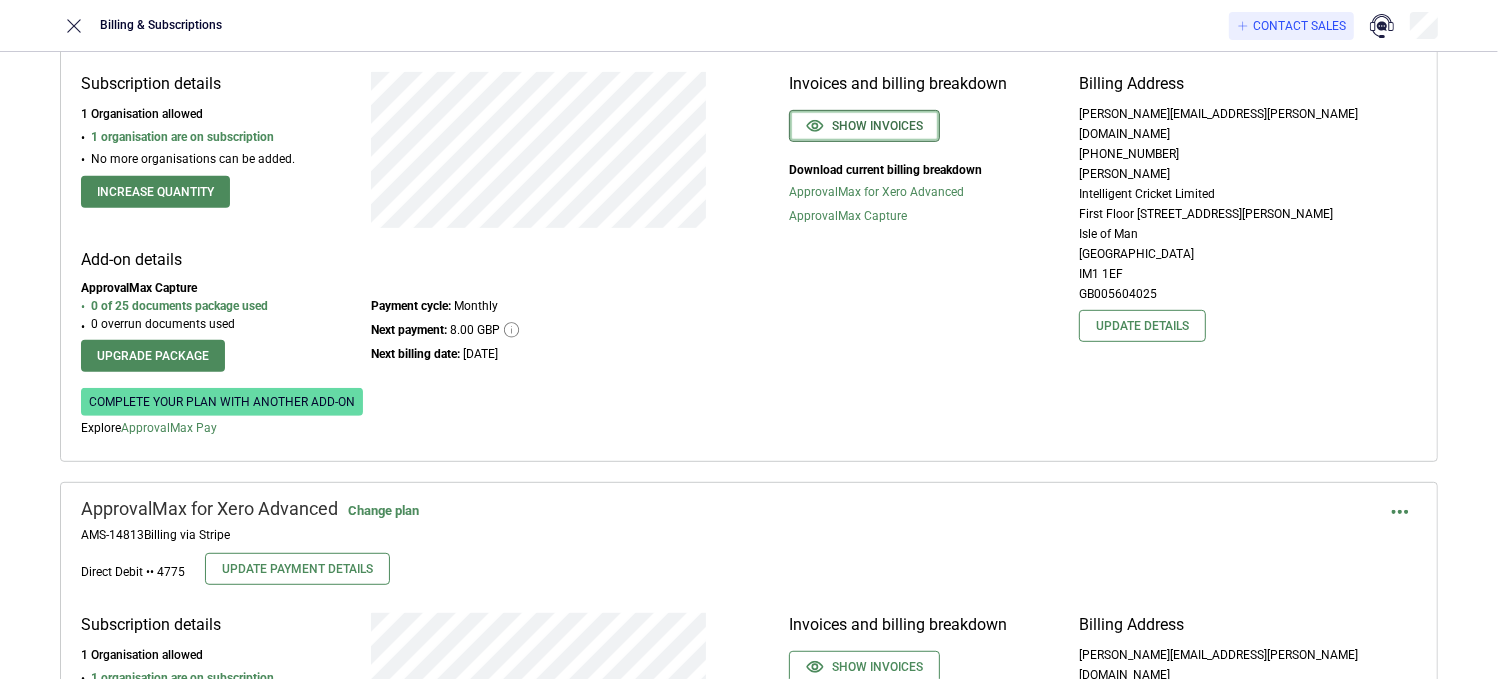 click on "Show invoices" at bounding box center (864, 126) 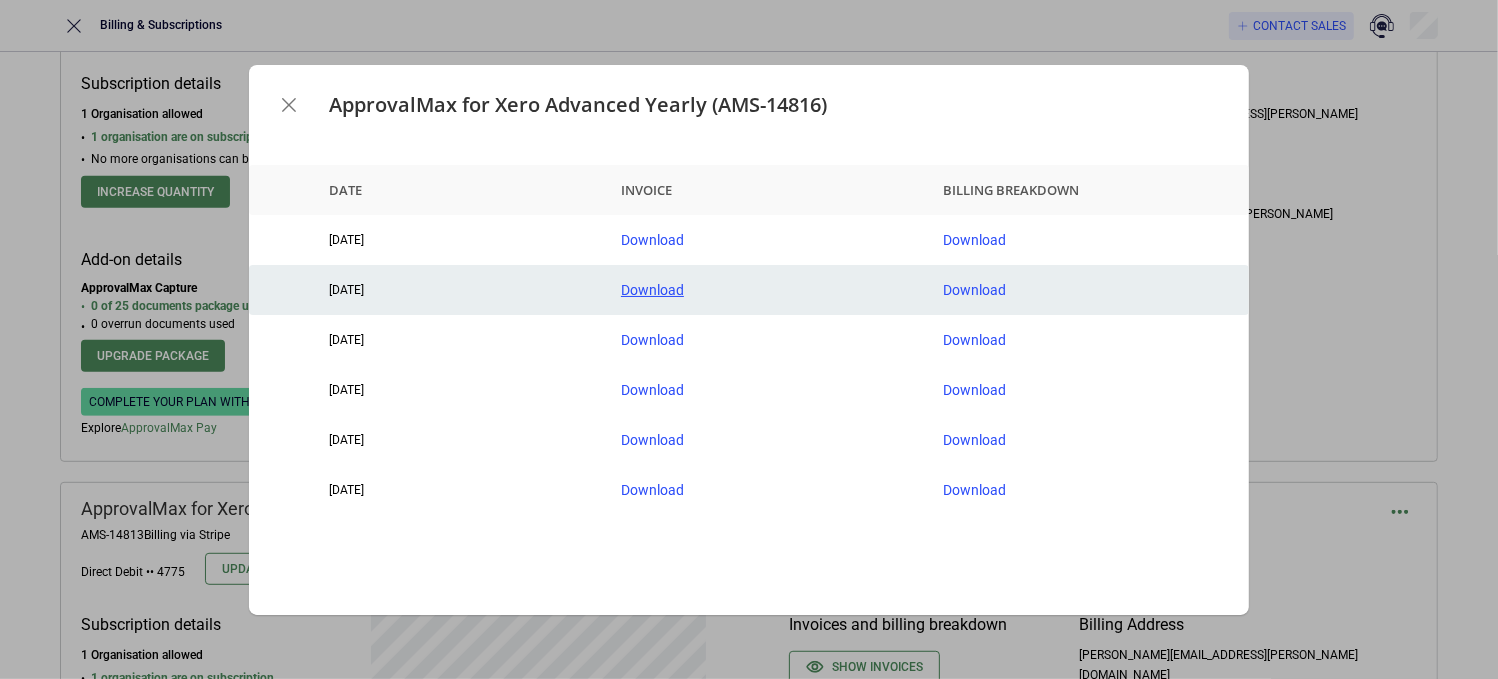 click on "Download" at bounding box center [766, 290] 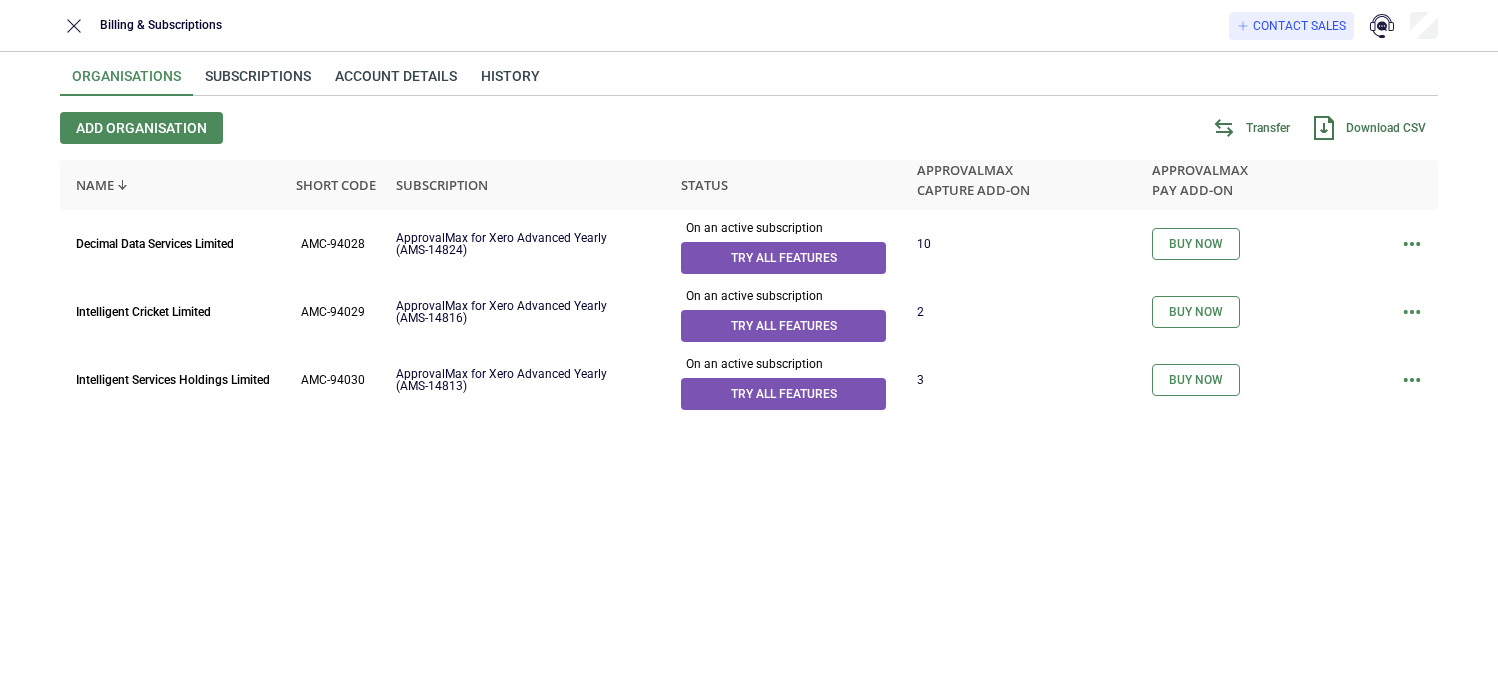 scroll, scrollTop: 0, scrollLeft: 0, axis: both 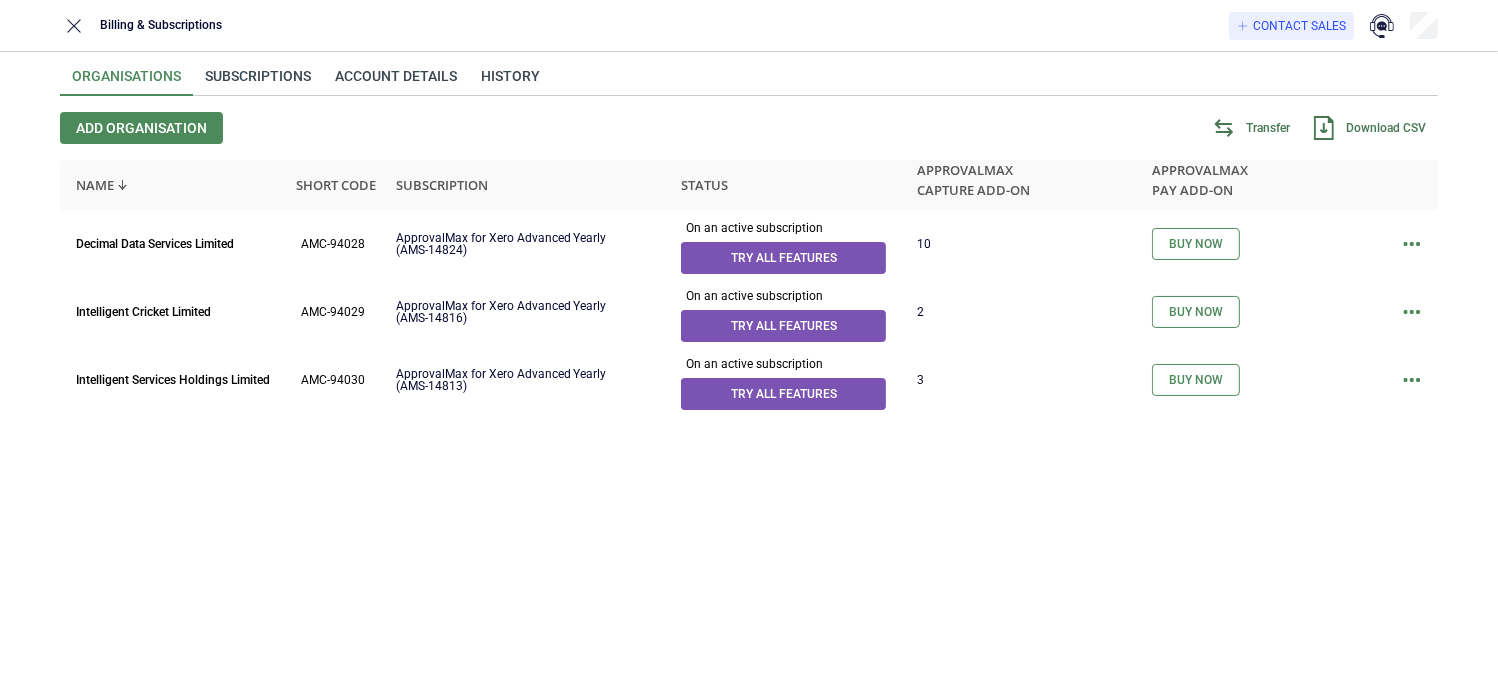 click on "Organisations Subscriptions Account details History Add organisation Transfer Download CSV Name Short code Subscription Status ApprovalMax Capture add-on ApprovalMax Pay add-on Decimal Data Services Limited AMC-94028 ApprovalMax for Xero Advanced Yearly (AMS-14824) On an active subscription Try all features 10 Buy now Intelligent Cricket Limited AMC-94029 ApprovalMax for Xero Advanced Yearly (AMS-14816) On an active subscription Try all features 2 Buy now Intelligent Services Holdings Limited AMC-94030 ApprovalMax for Xero Advanced Yearly (AMS-14813) On an active subscription Try all features 3 Buy now" at bounding box center [749, 365] 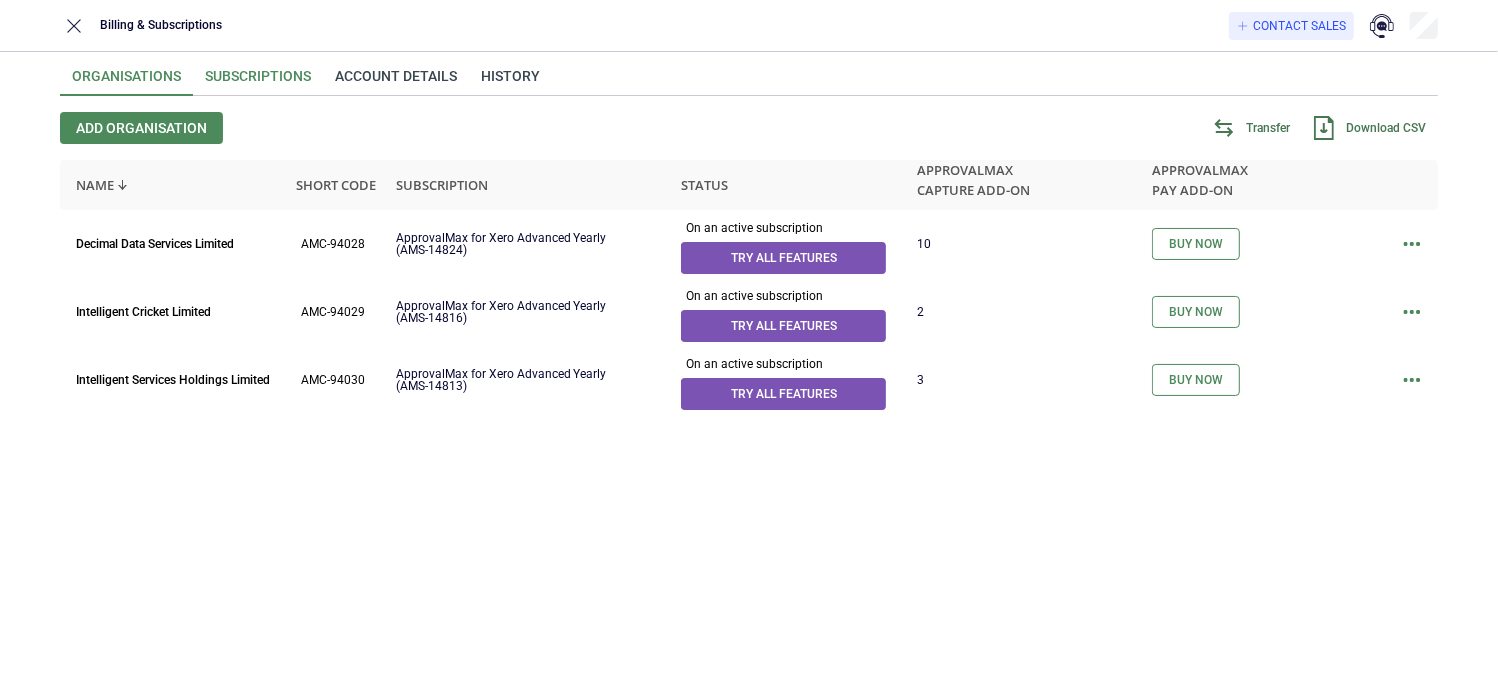 click on "Subscriptions" at bounding box center [258, 82] 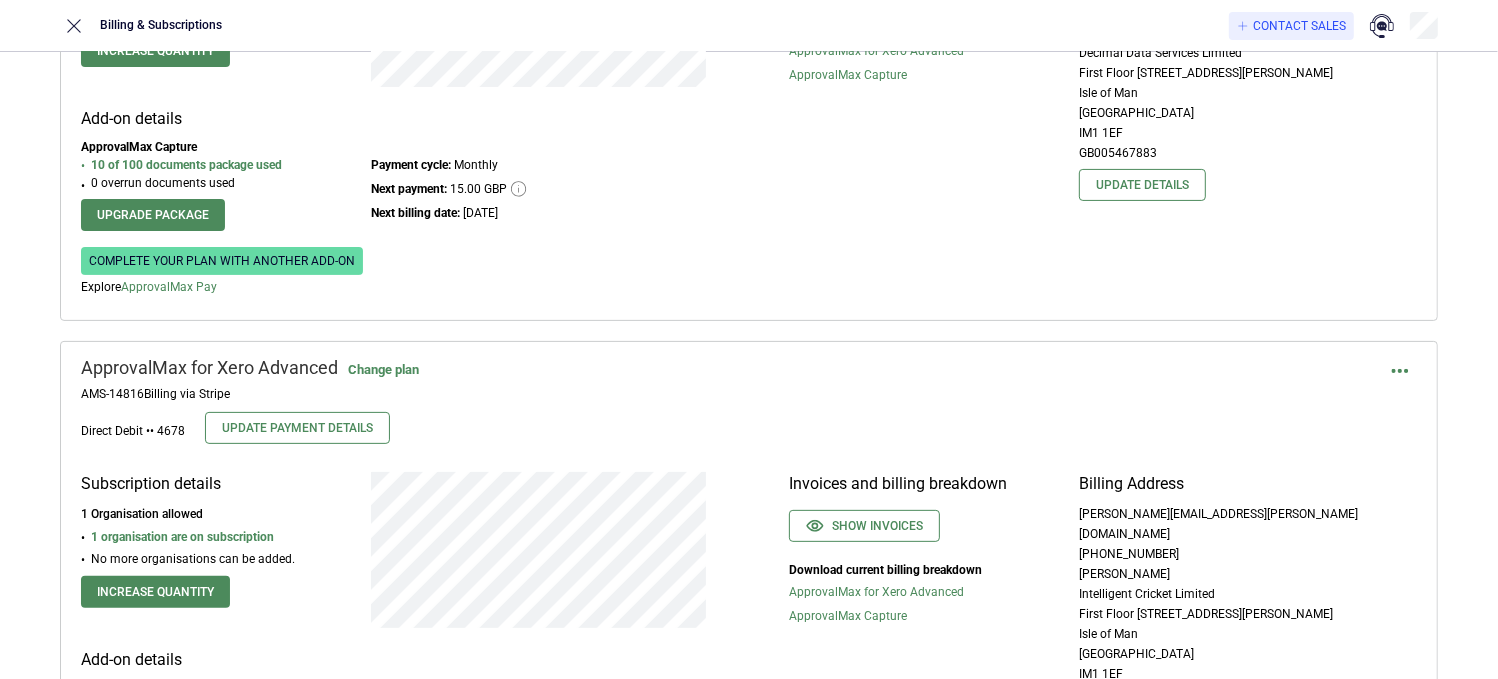 scroll, scrollTop: 600, scrollLeft: 0, axis: vertical 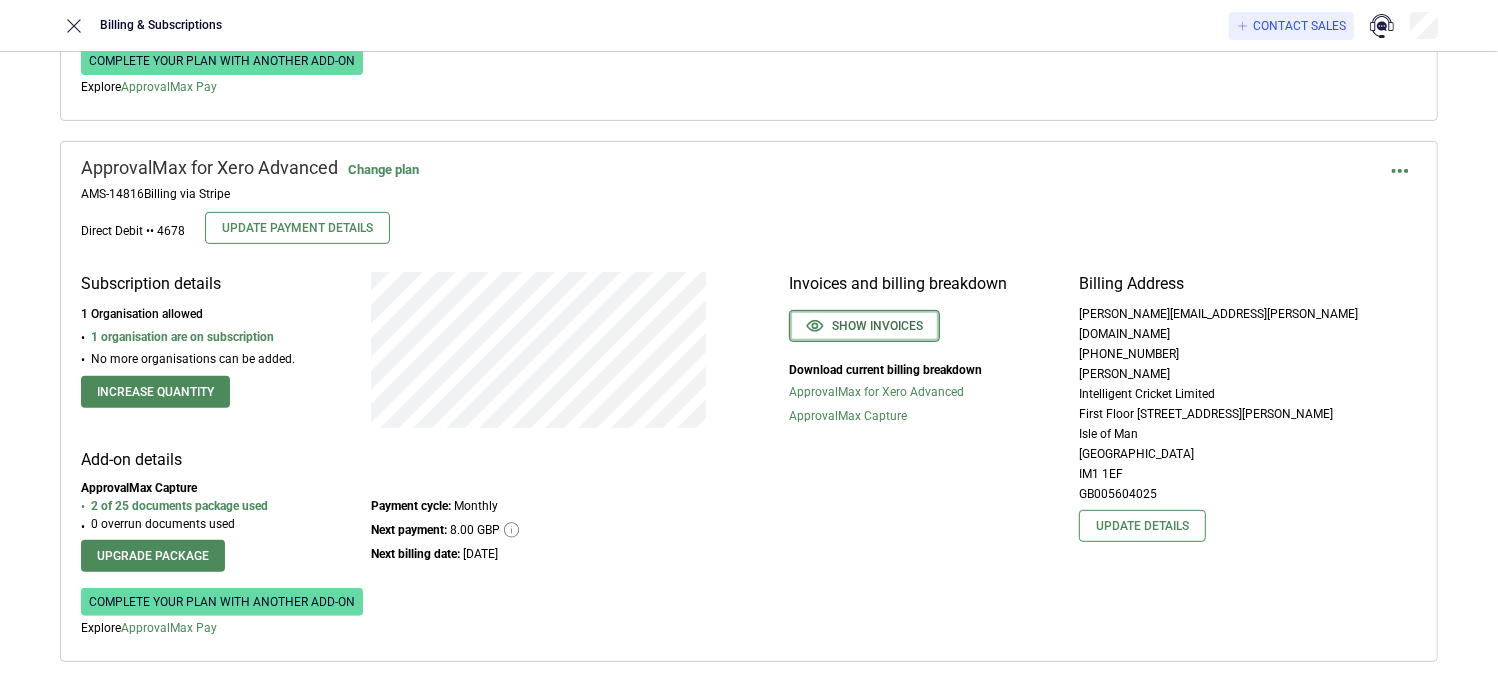click on "Show invoices" at bounding box center (864, 326) 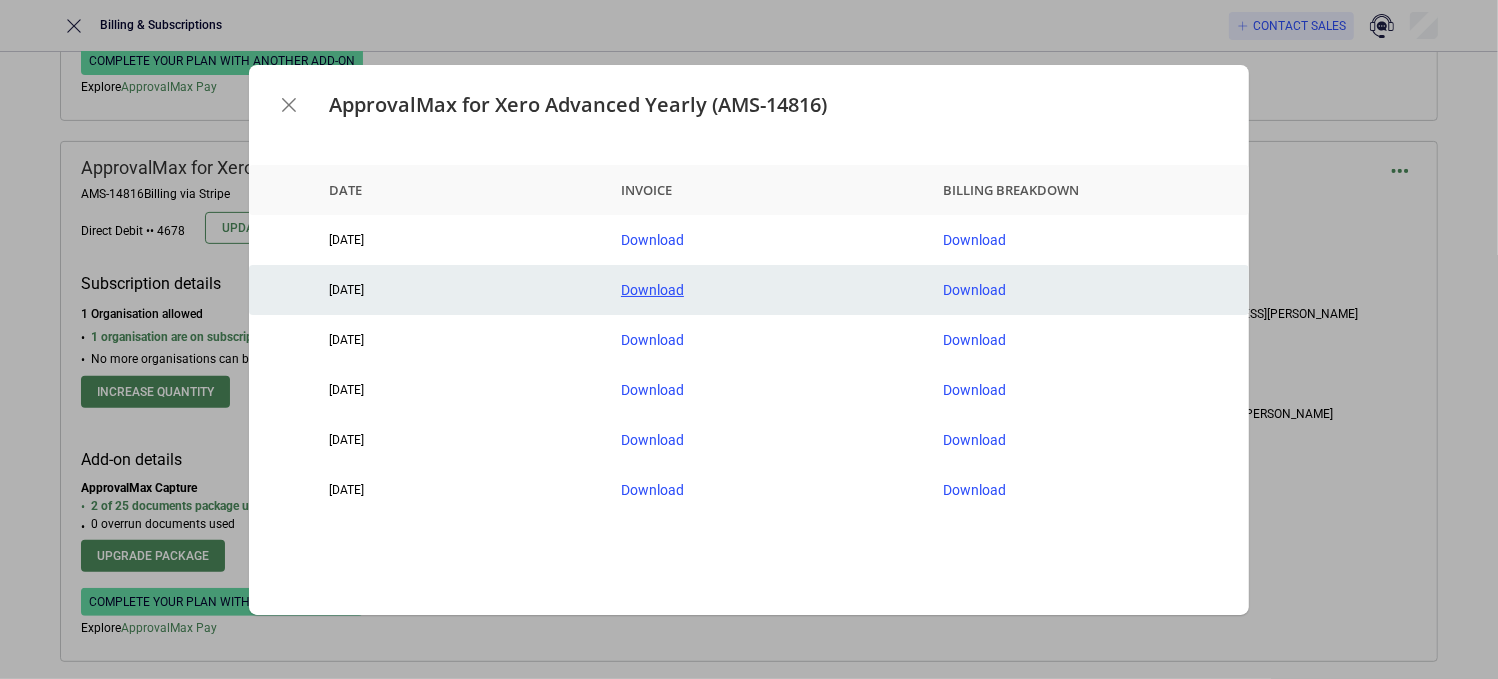 click on "Download" at bounding box center [766, 290] 